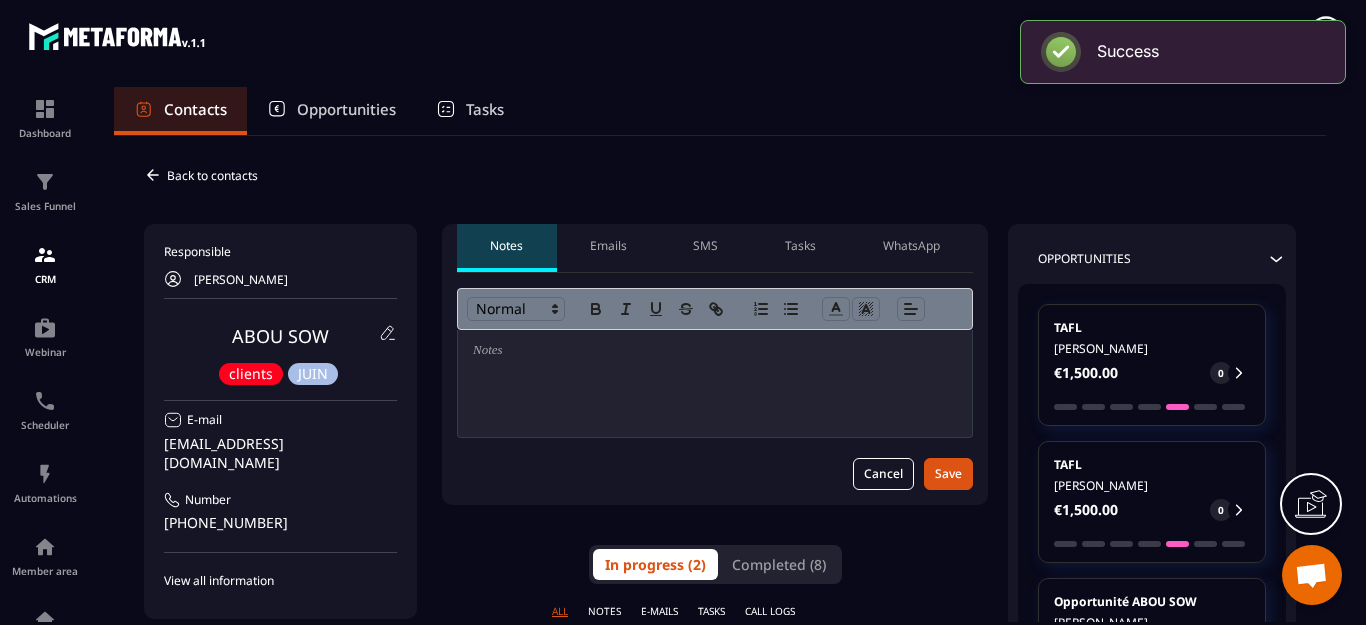 scroll, scrollTop: 0, scrollLeft: 0, axis: both 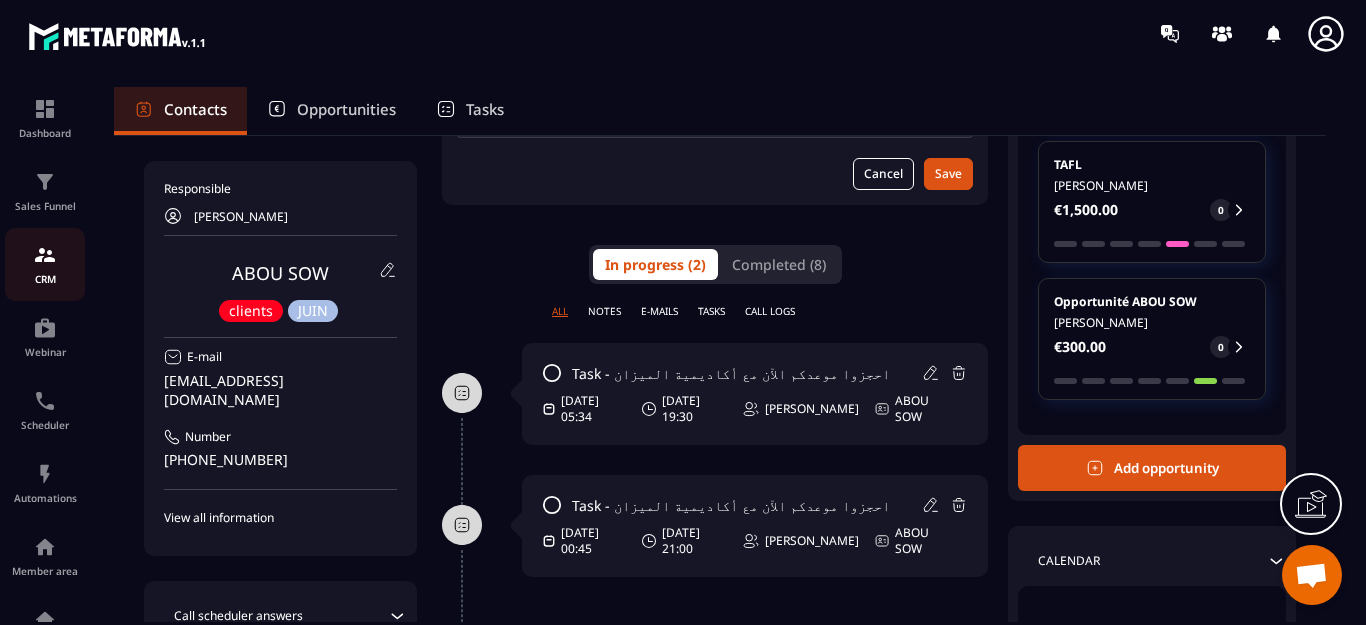 click at bounding box center [45, 255] 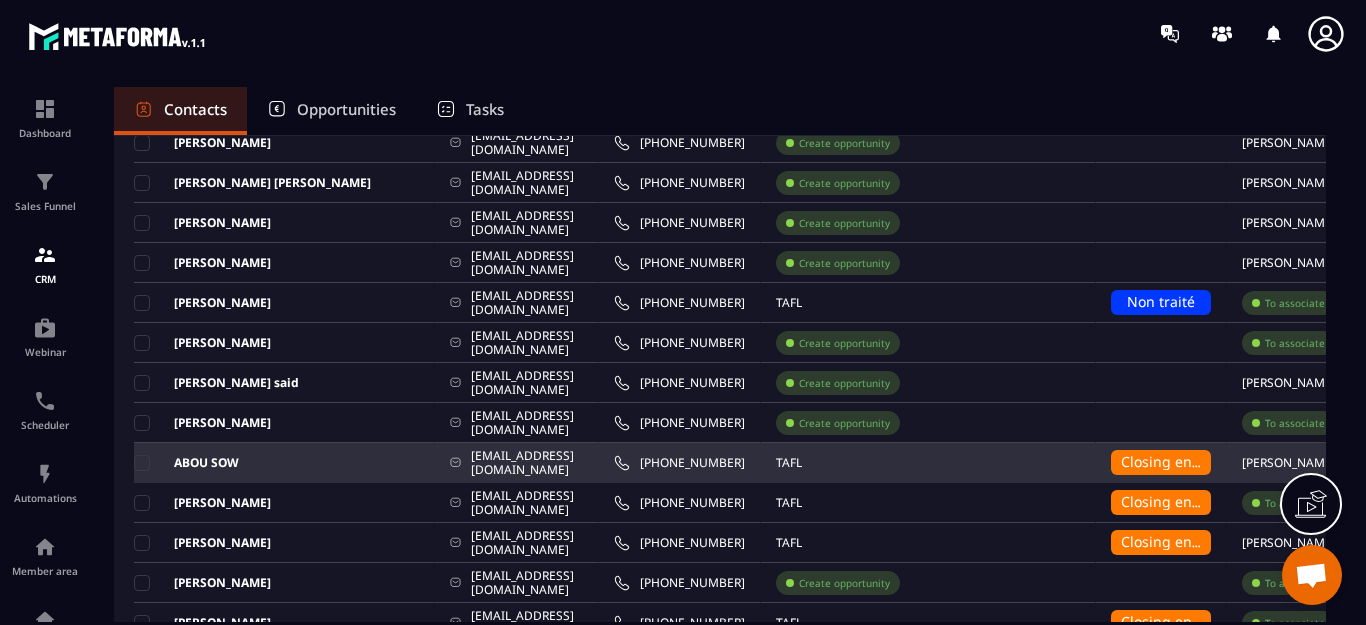 scroll, scrollTop: 900, scrollLeft: 0, axis: vertical 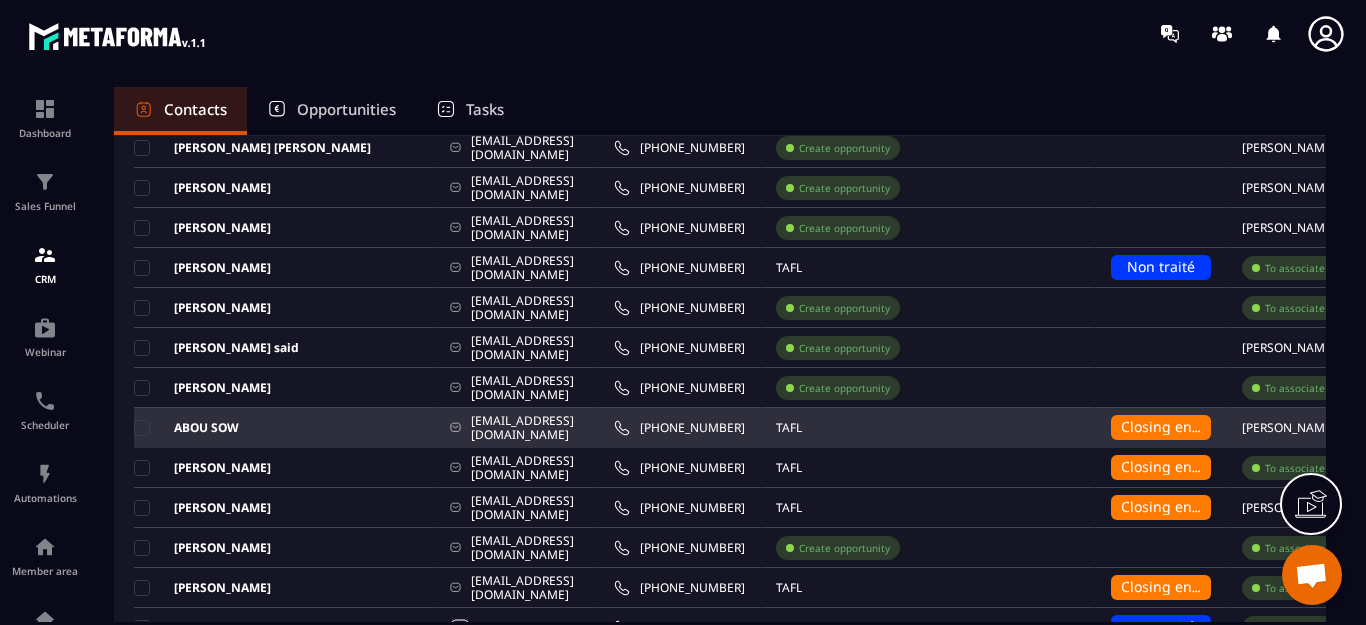 click on "Closing en cours" at bounding box center (1177, 426) 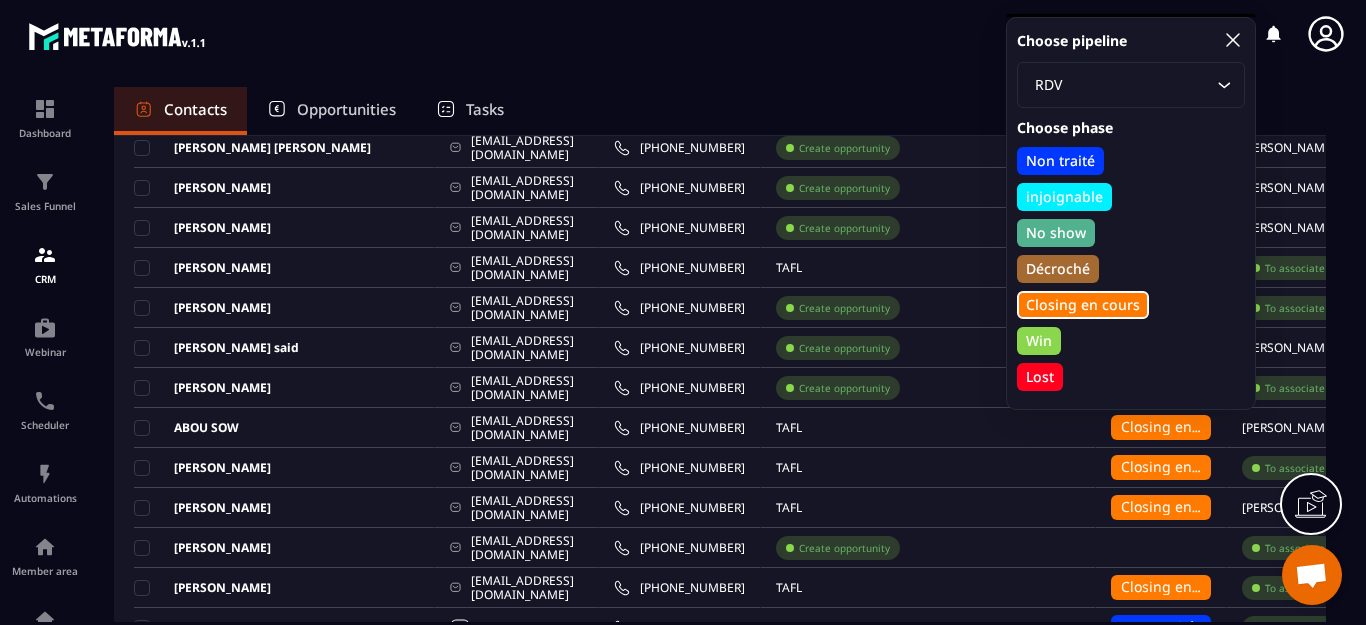 click on "Win" at bounding box center (1039, 341) 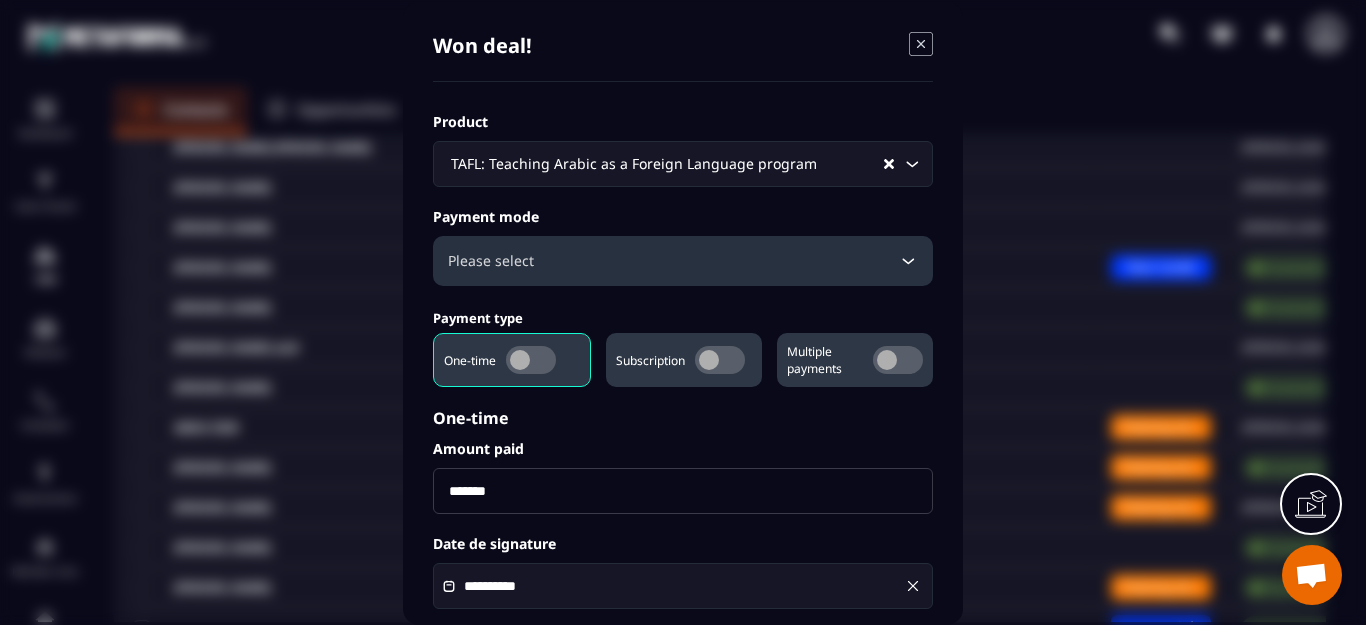 click 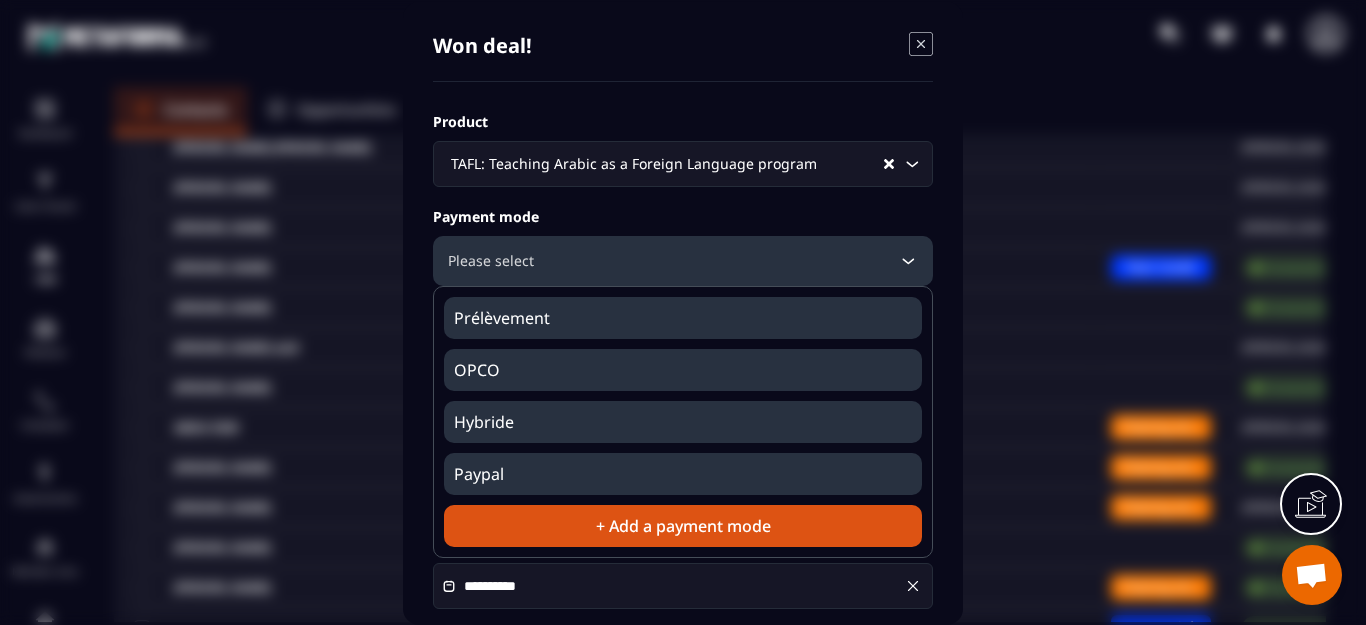 click on "Hybride" at bounding box center [683, 421] 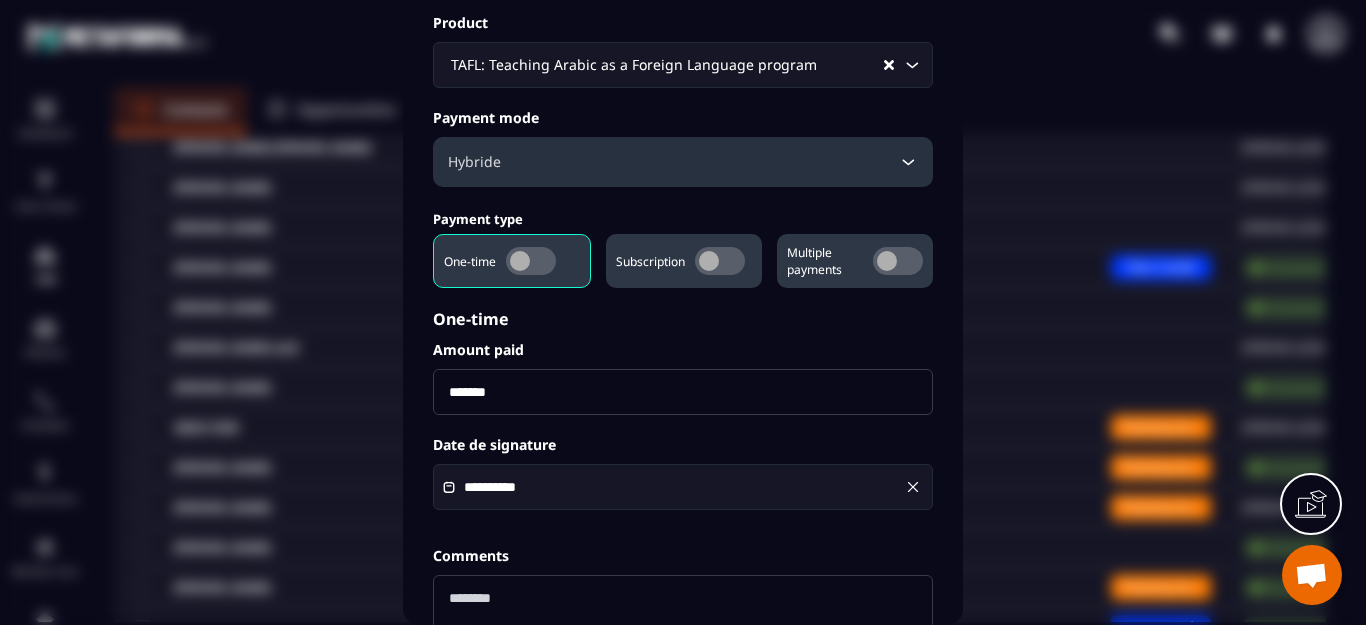 scroll, scrollTop: 100, scrollLeft: 0, axis: vertical 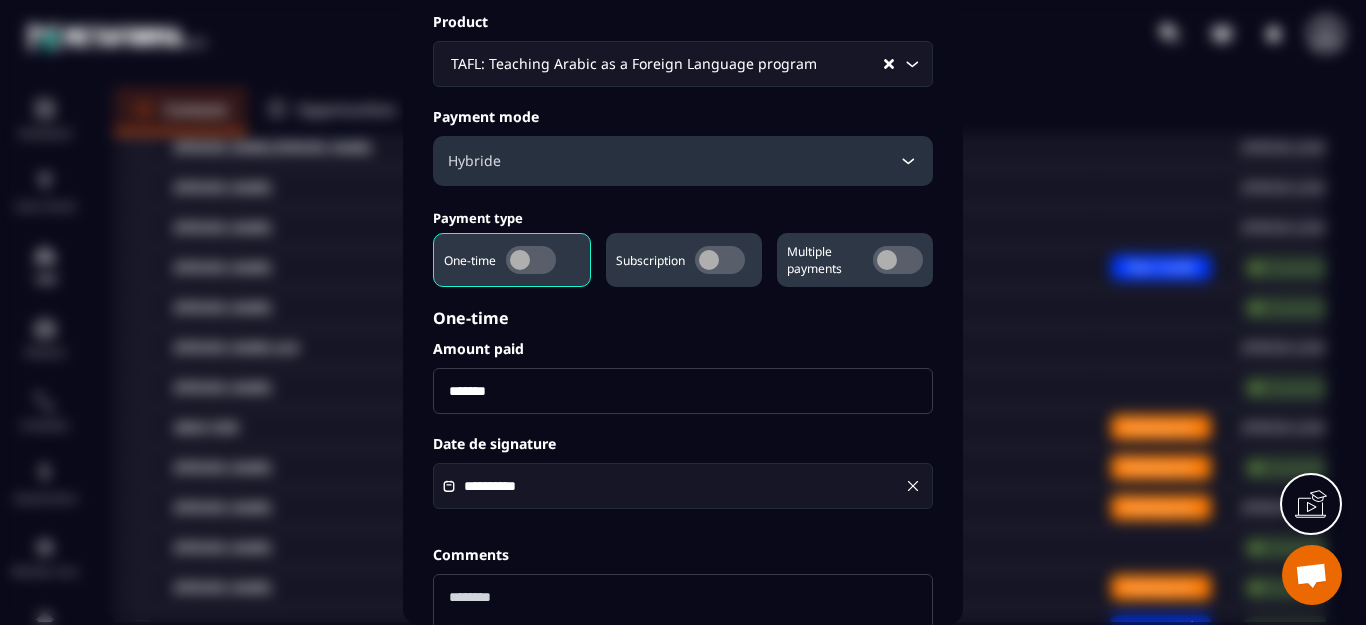 click on "*******" at bounding box center (683, 390) 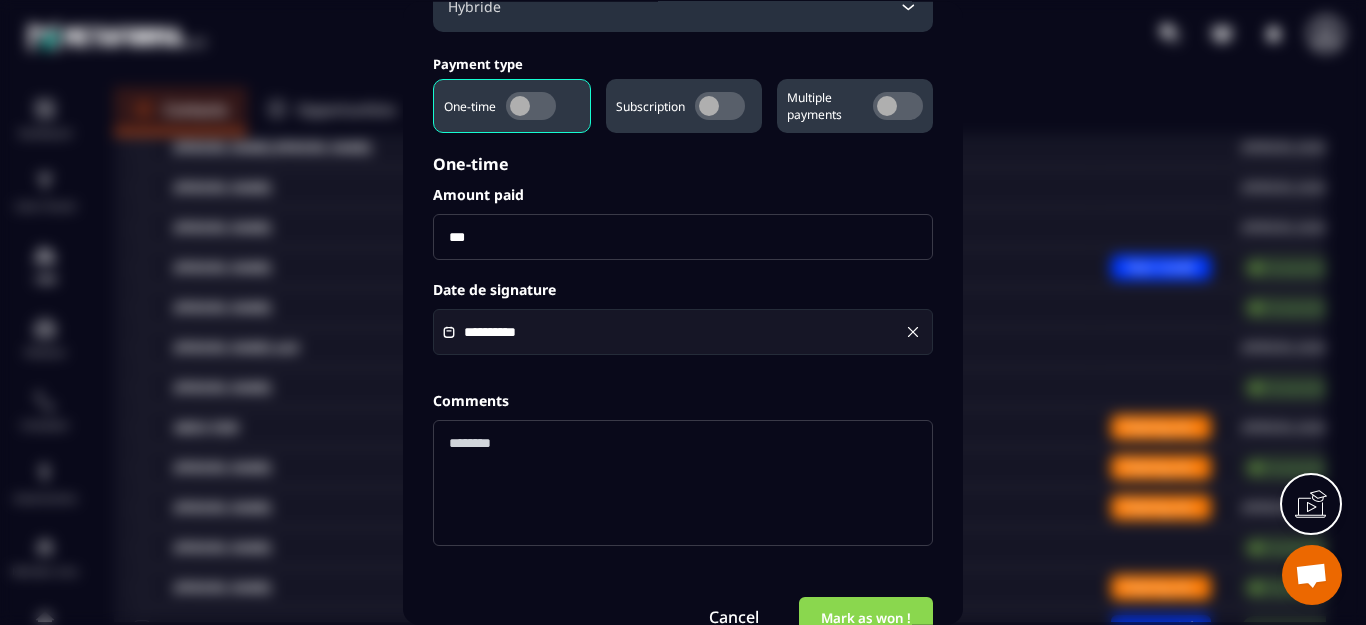 scroll, scrollTop: 298, scrollLeft: 0, axis: vertical 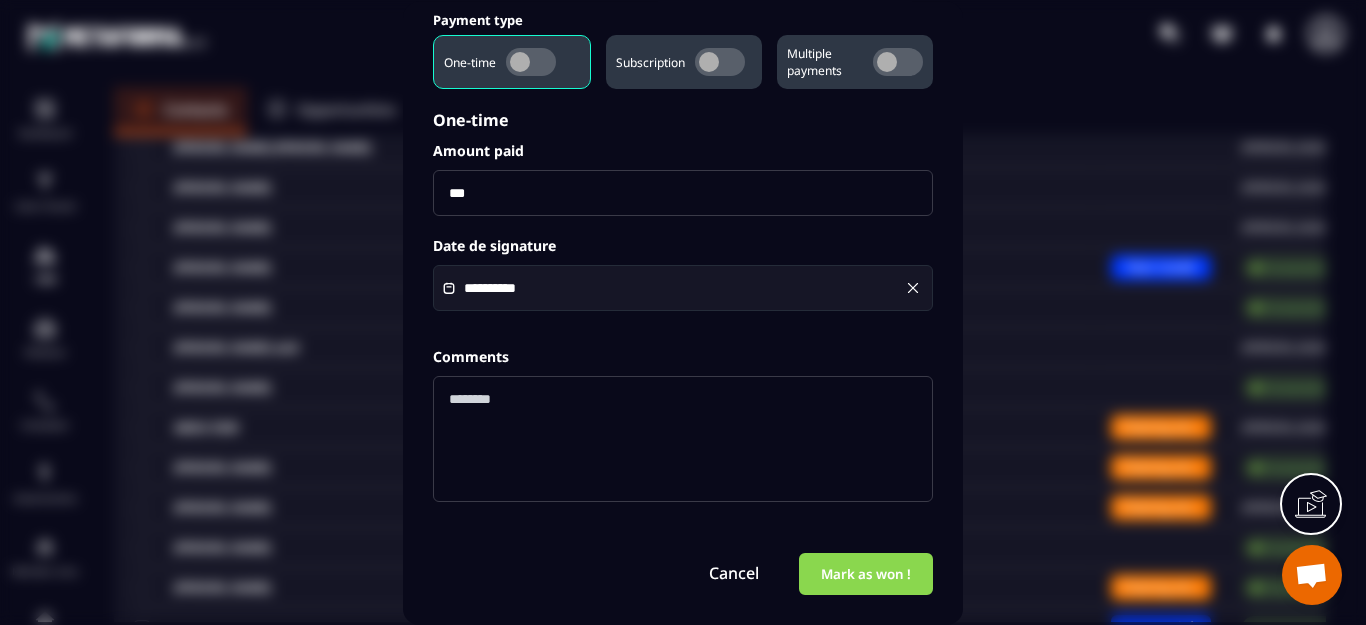 type on "***" 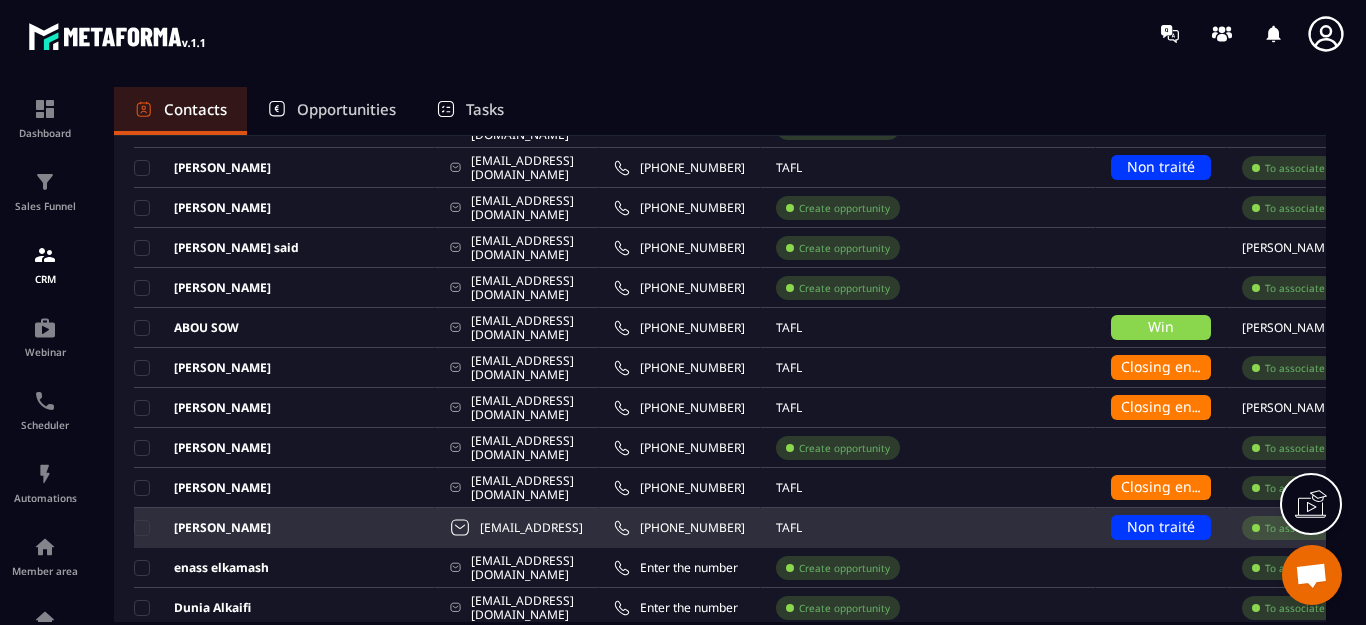 scroll, scrollTop: 1100, scrollLeft: 0, axis: vertical 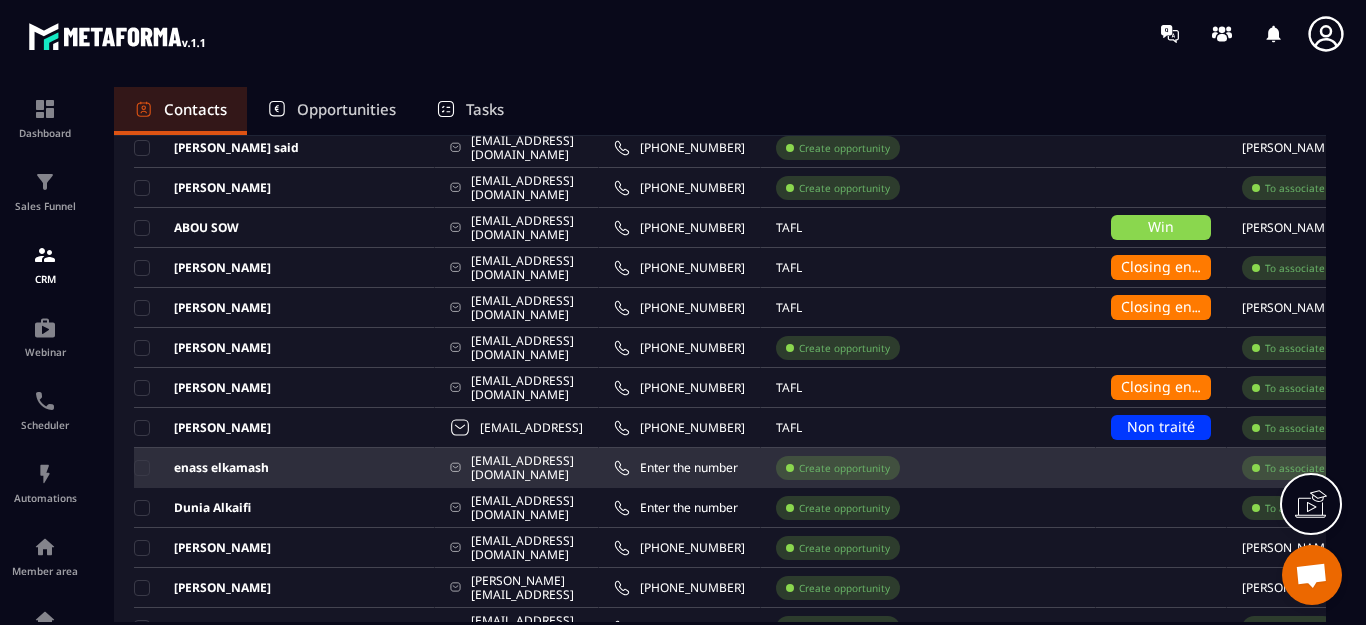 click on "Create opportunity" at bounding box center (844, 468) 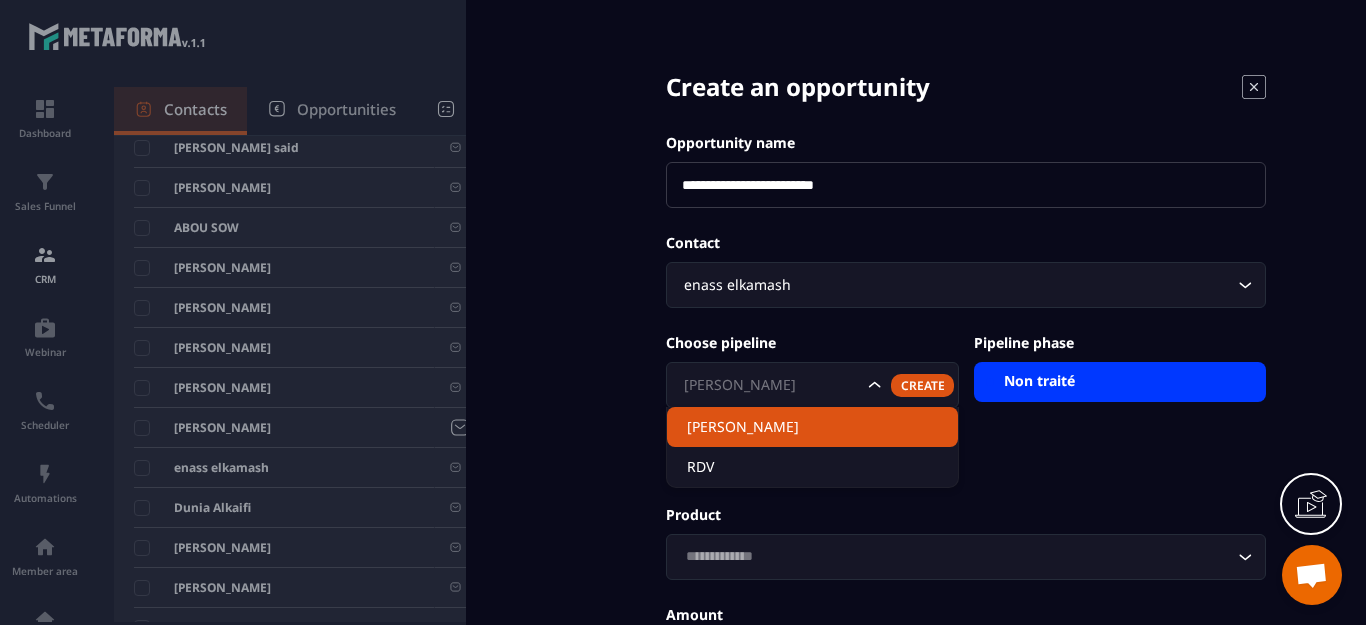 click 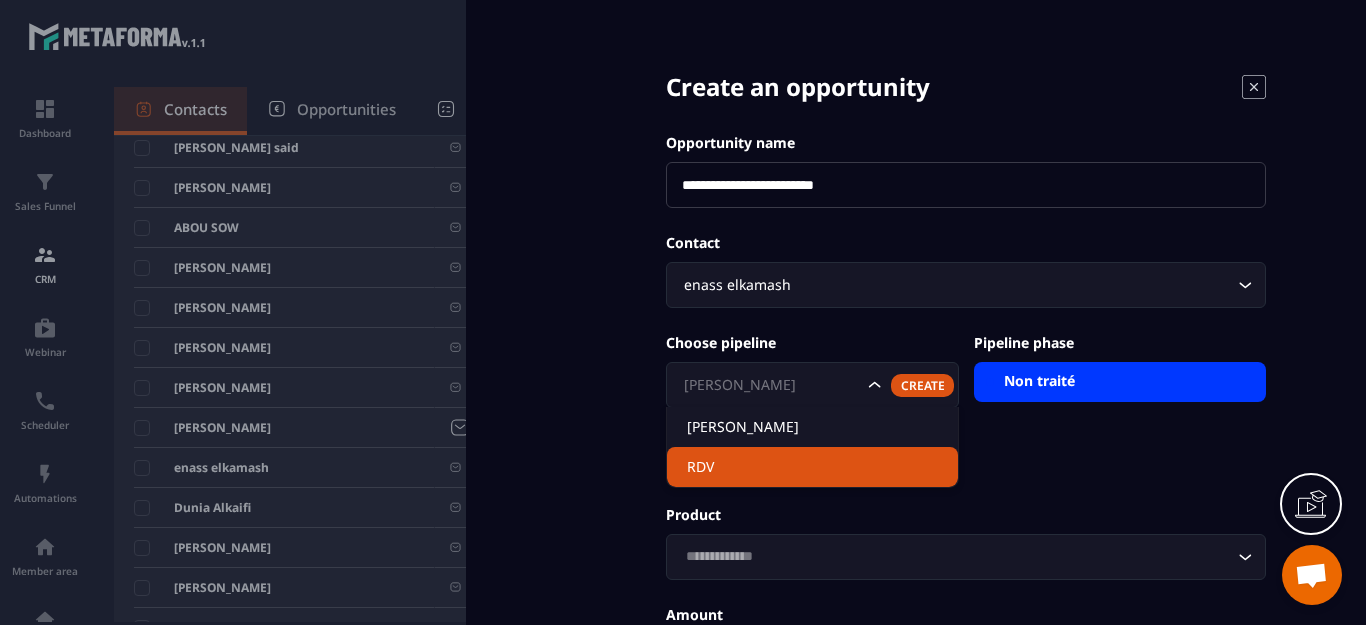 click on "RDV" 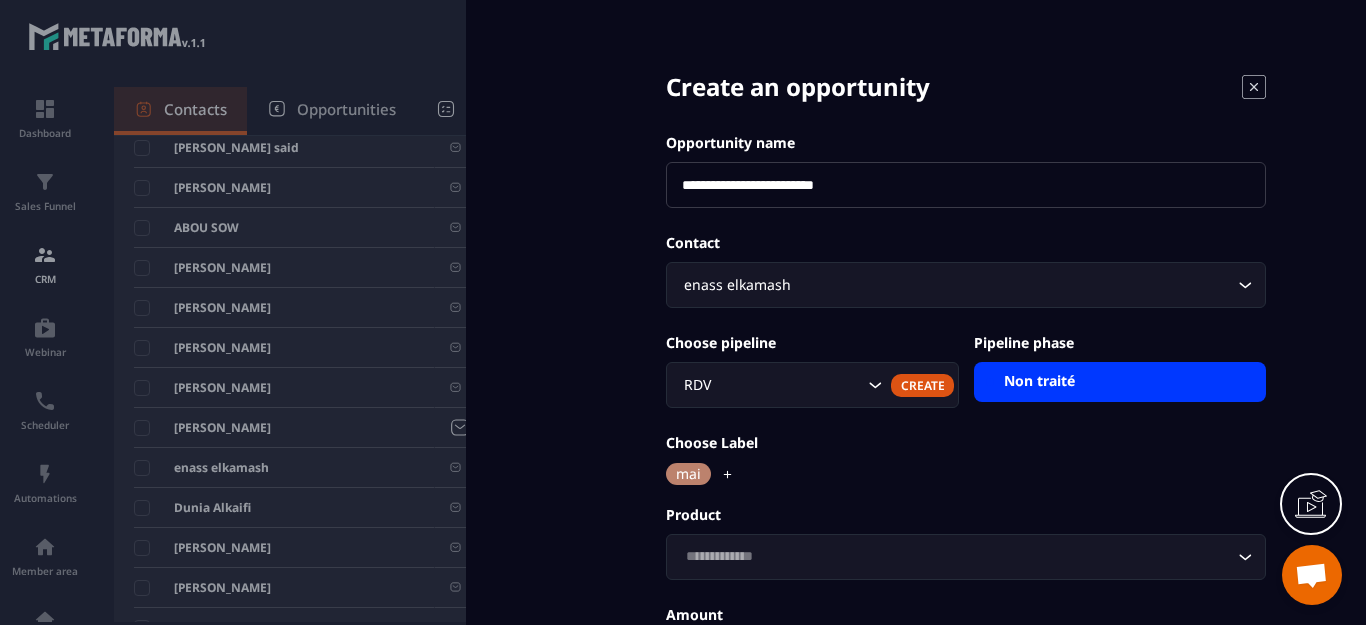 click on "Non traité" at bounding box center (1120, 382) 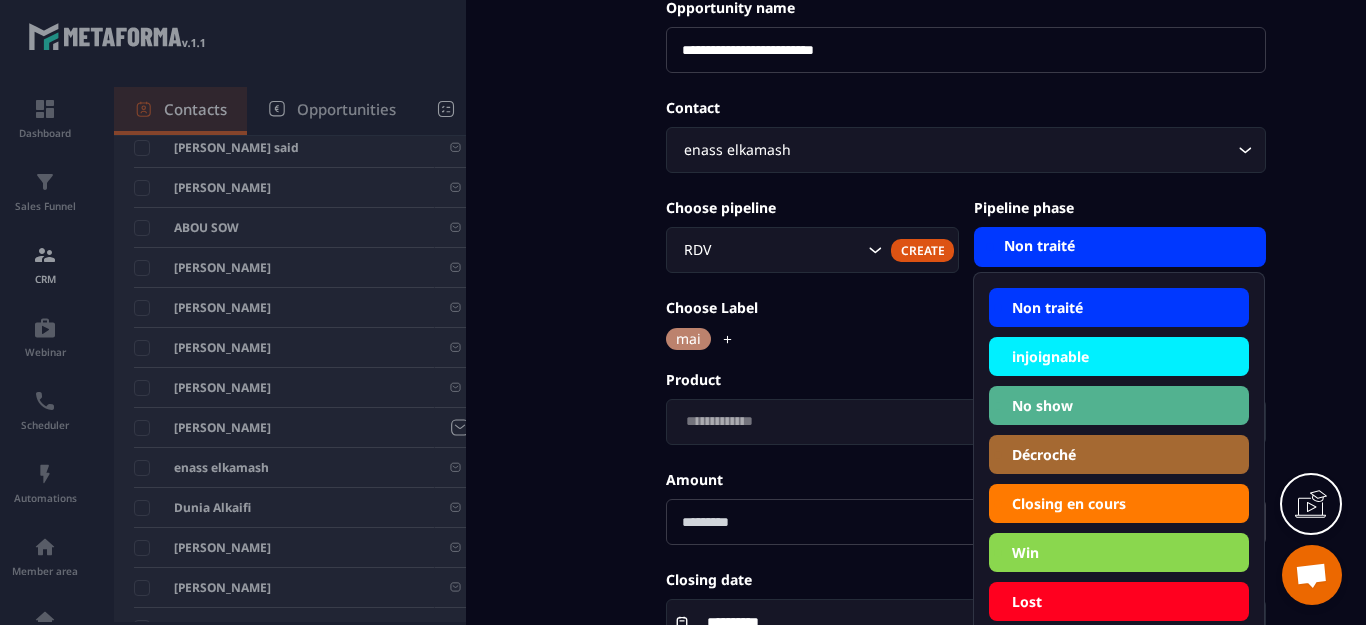 scroll, scrollTop: 100, scrollLeft: 0, axis: vertical 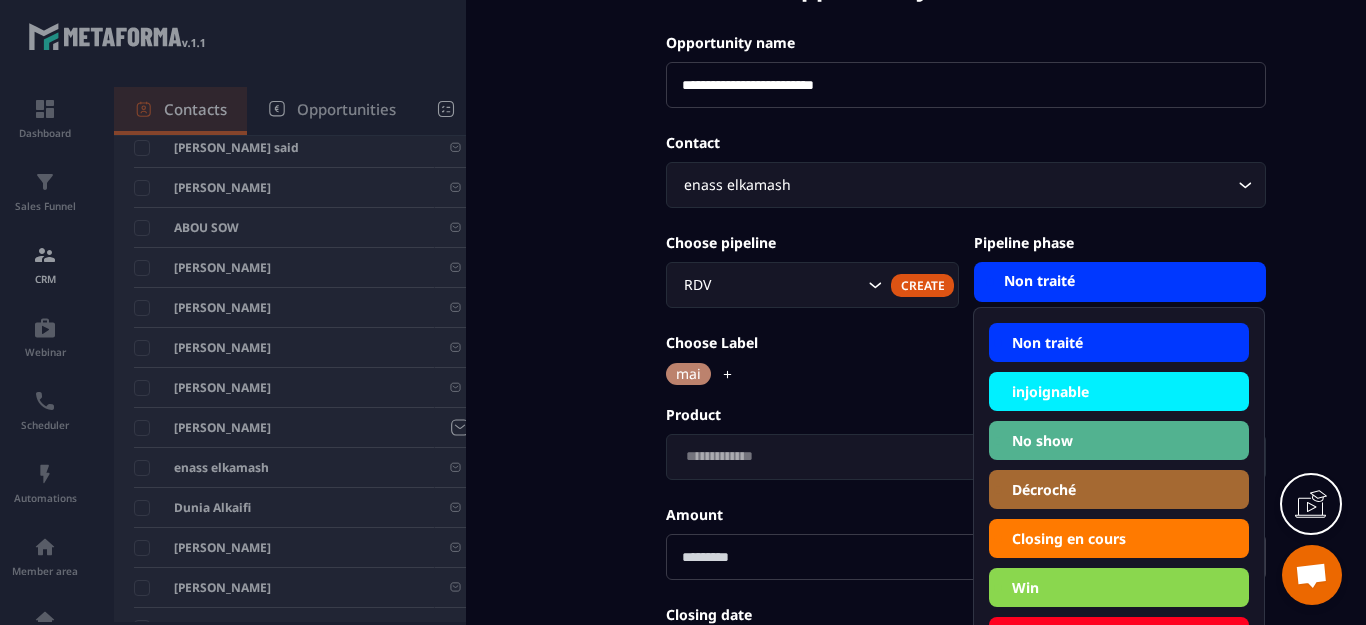 click on "Décroché" 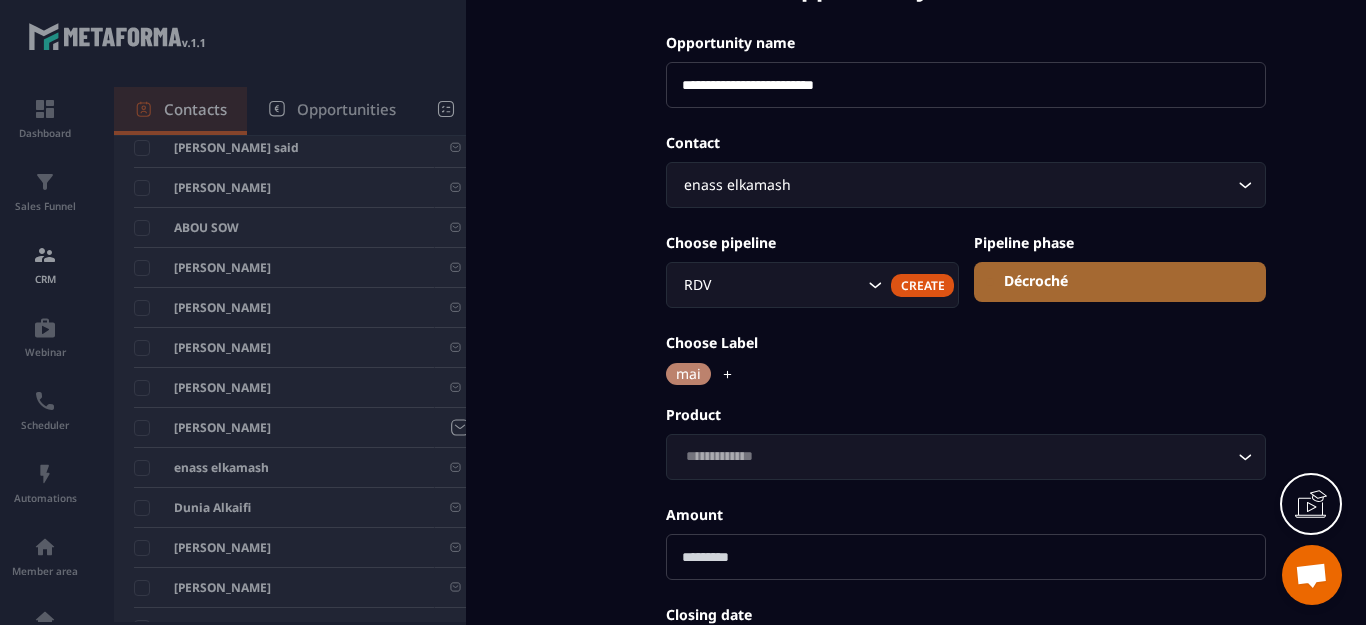 click on "Décroché" at bounding box center (1120, 282) 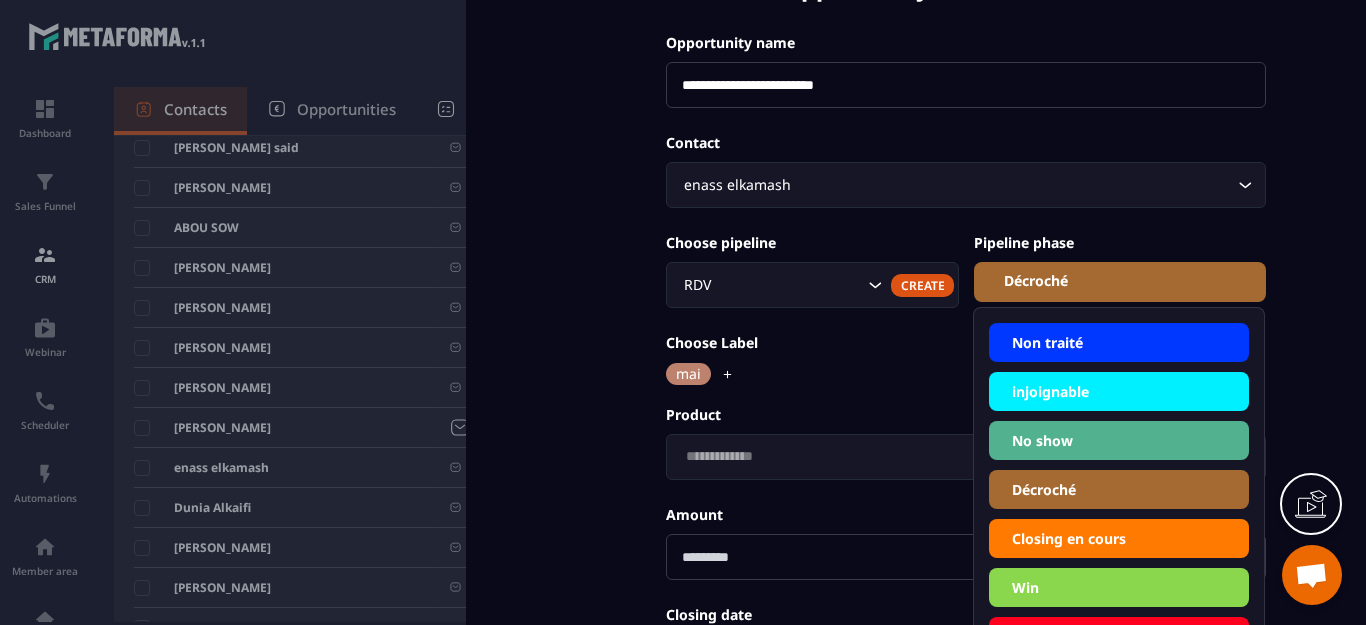 click on "Win" 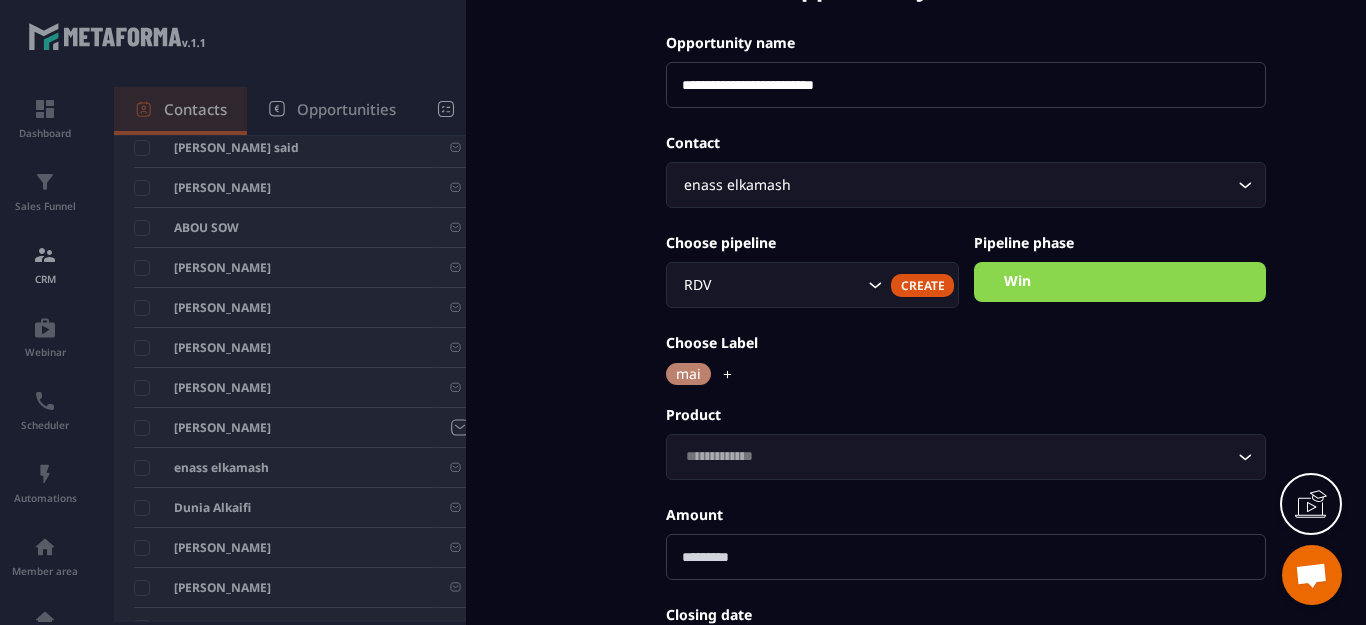 scroll, scrollTop: 200, scrollLeft: 0, axis: vertical 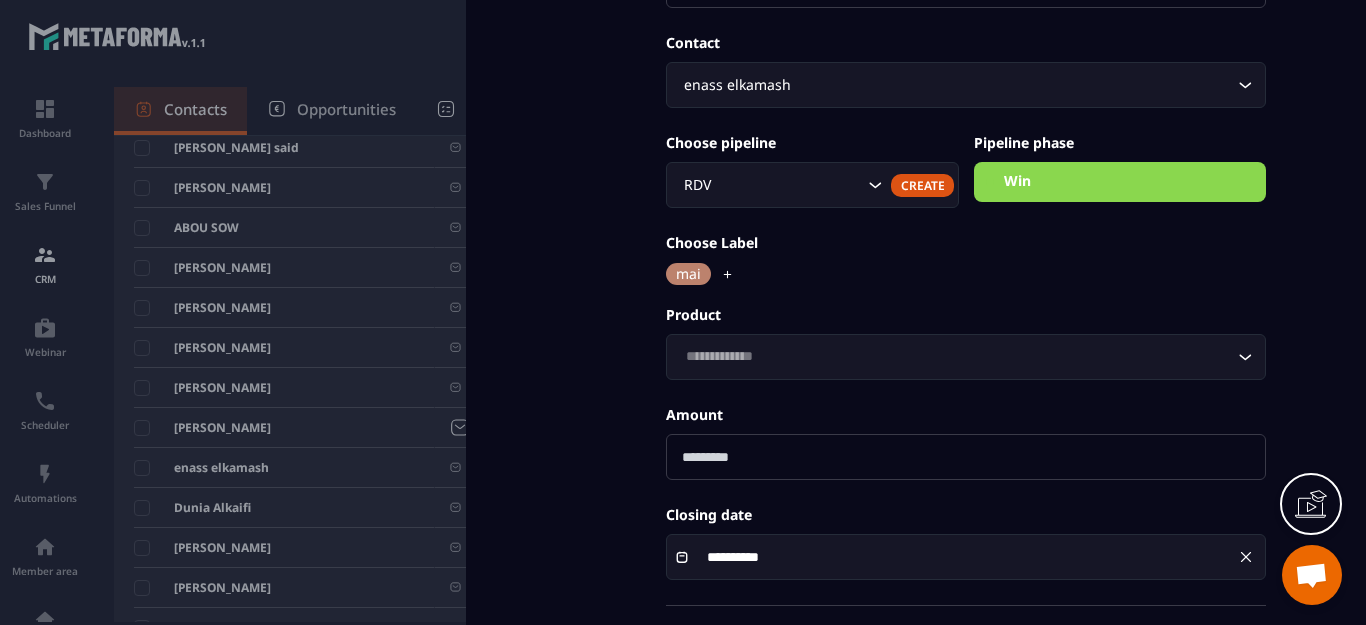 drag, startPoint x: 759, startPoint y: 461, endPoint x: 721, endPoint y: 455, distance: 38.470768 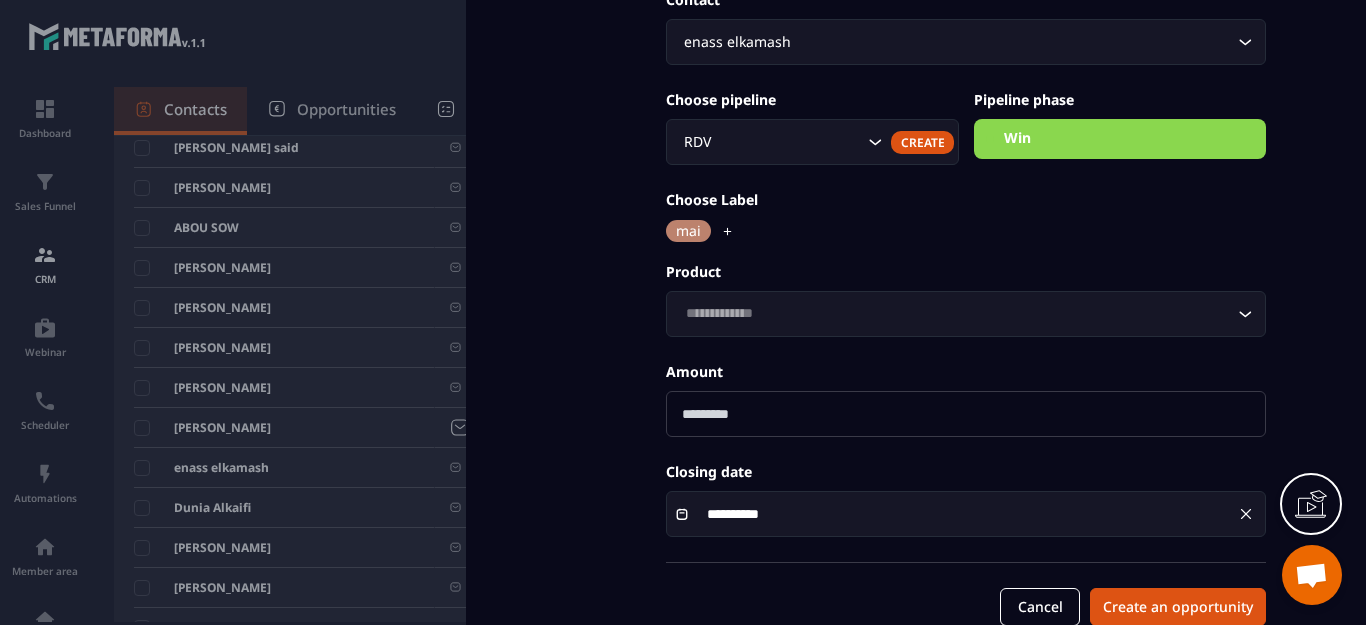 scroll, scrollTop: 284, scrollLeft: 0, axis: vertical 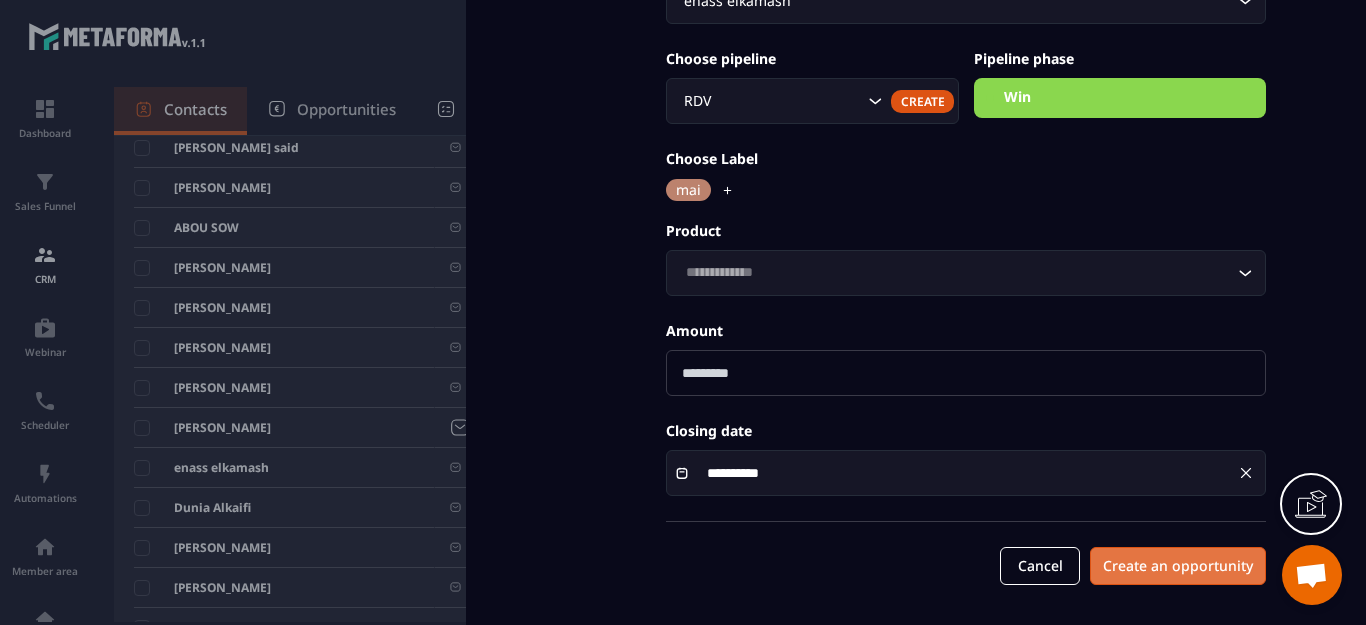type on "***" 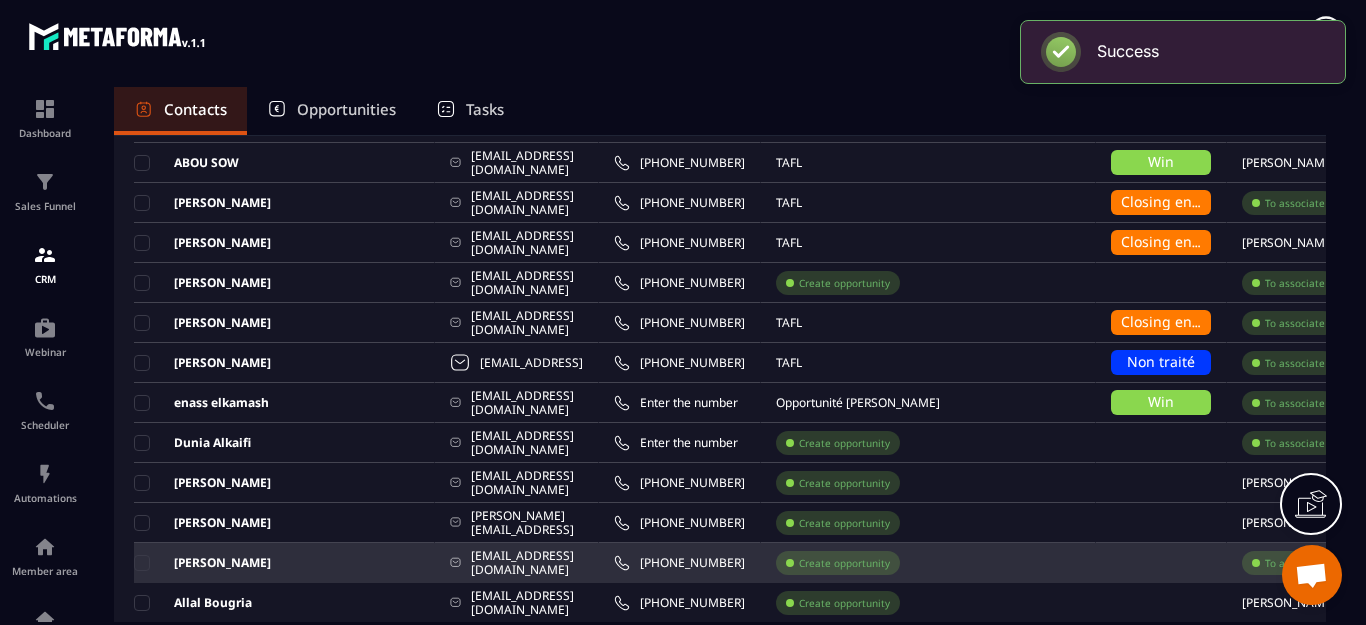 scroll, scrollTop: 1200, scrollLeft: 0, axis: vertical 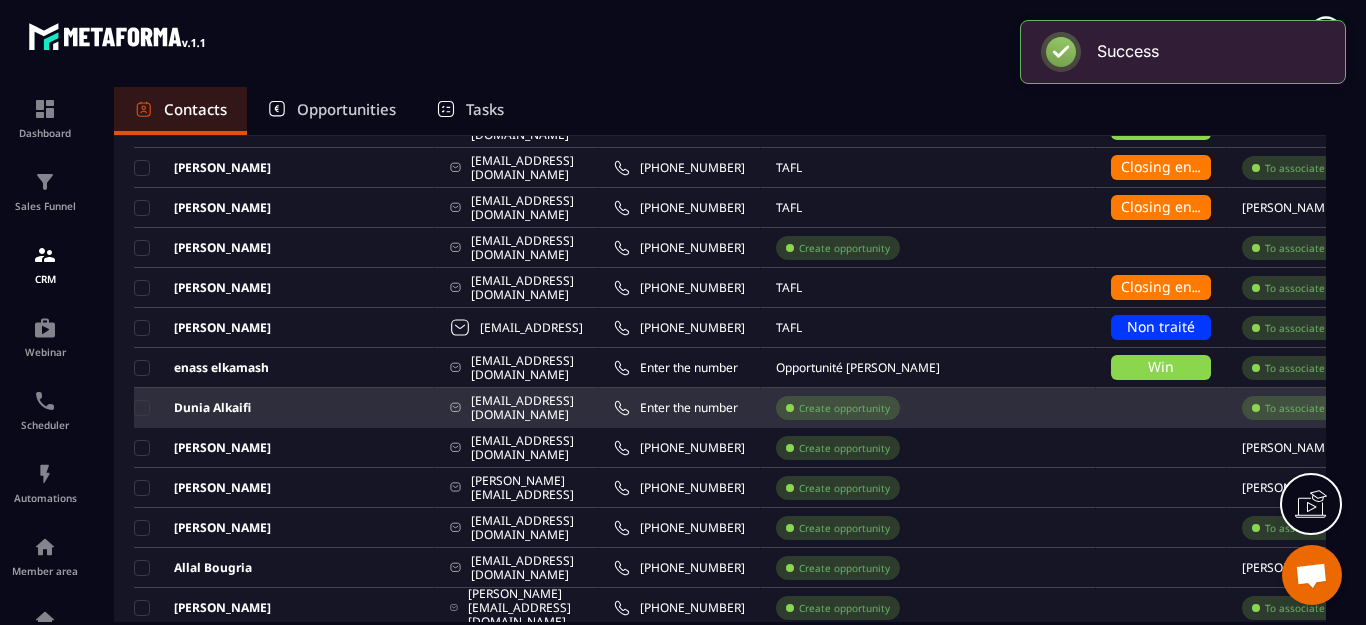 click on "Create opportunity" at bounding box center [844, 408] 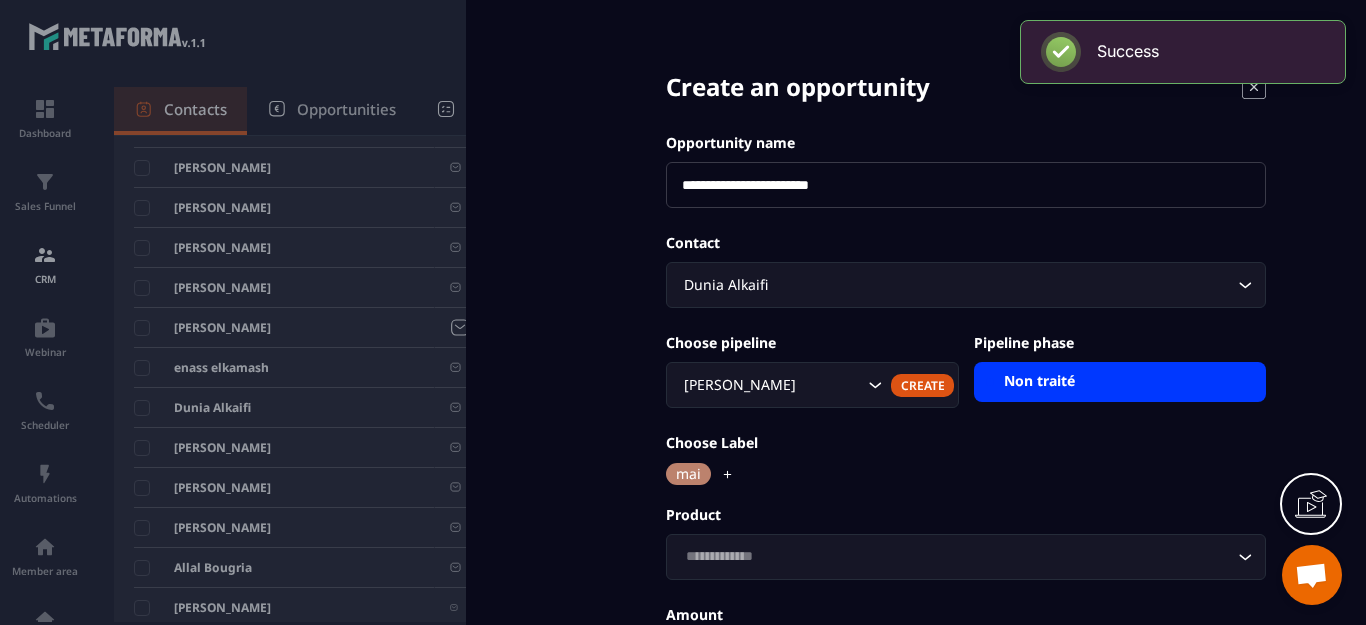 click 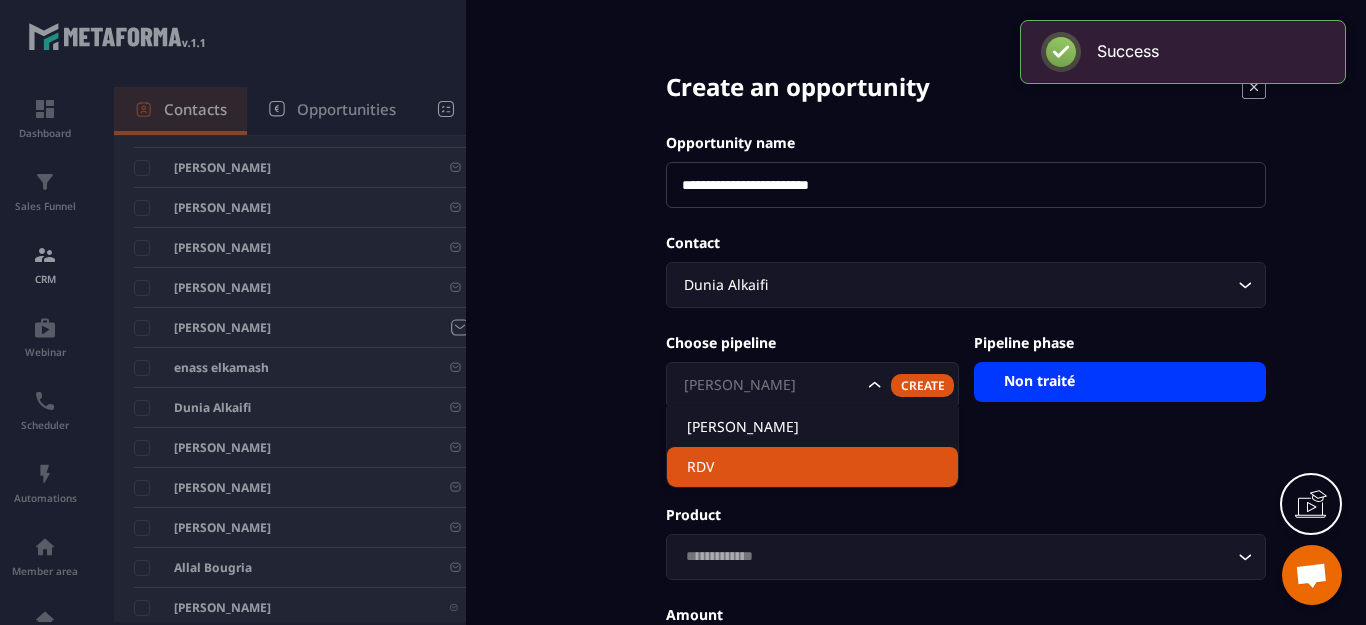 drag, startPoint x: 796, startPoint y: 467, endPoint x: 949, endPoint y: 398, distance: 167.8392 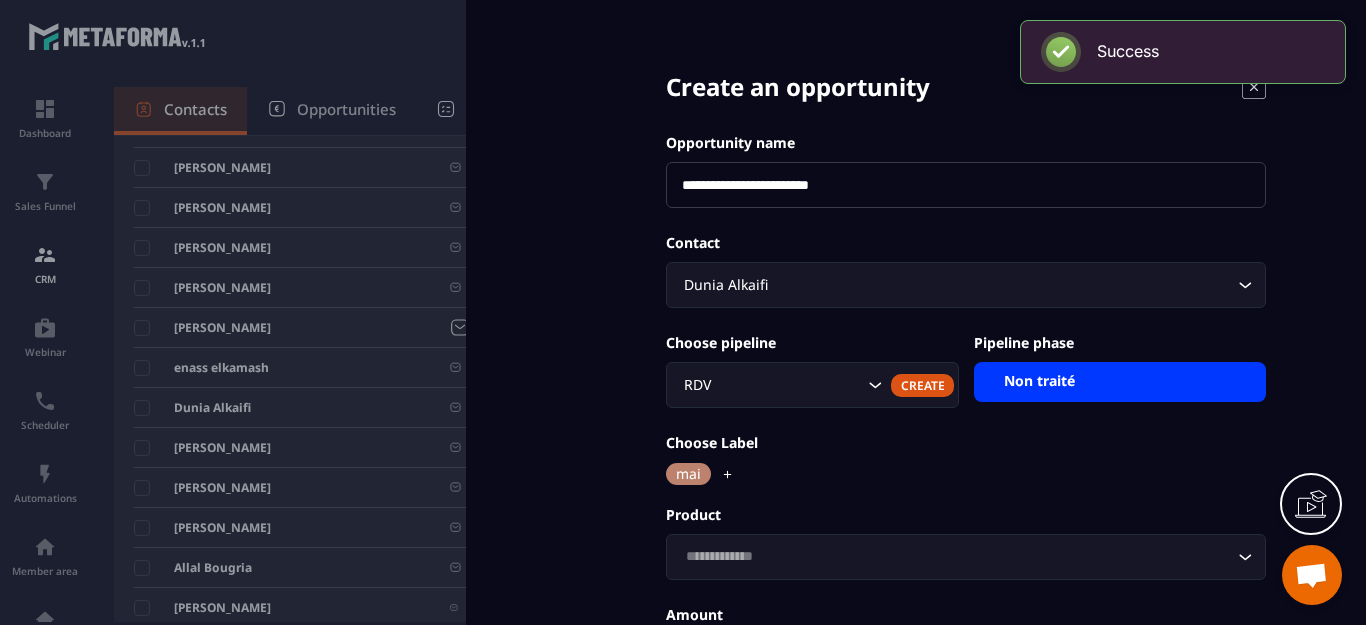 click on "Non traité" at bounding box center [1120, 382] 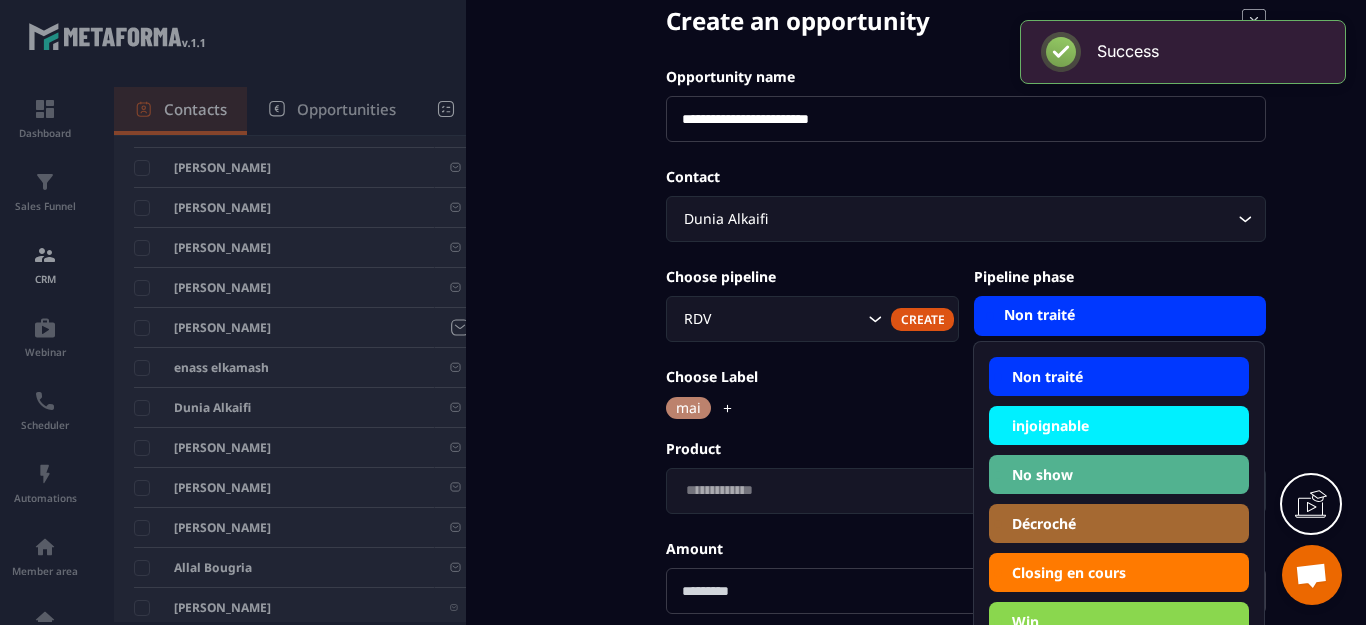 scroll, scrollTop: 100, scrollLeft: 0, axis: vertical 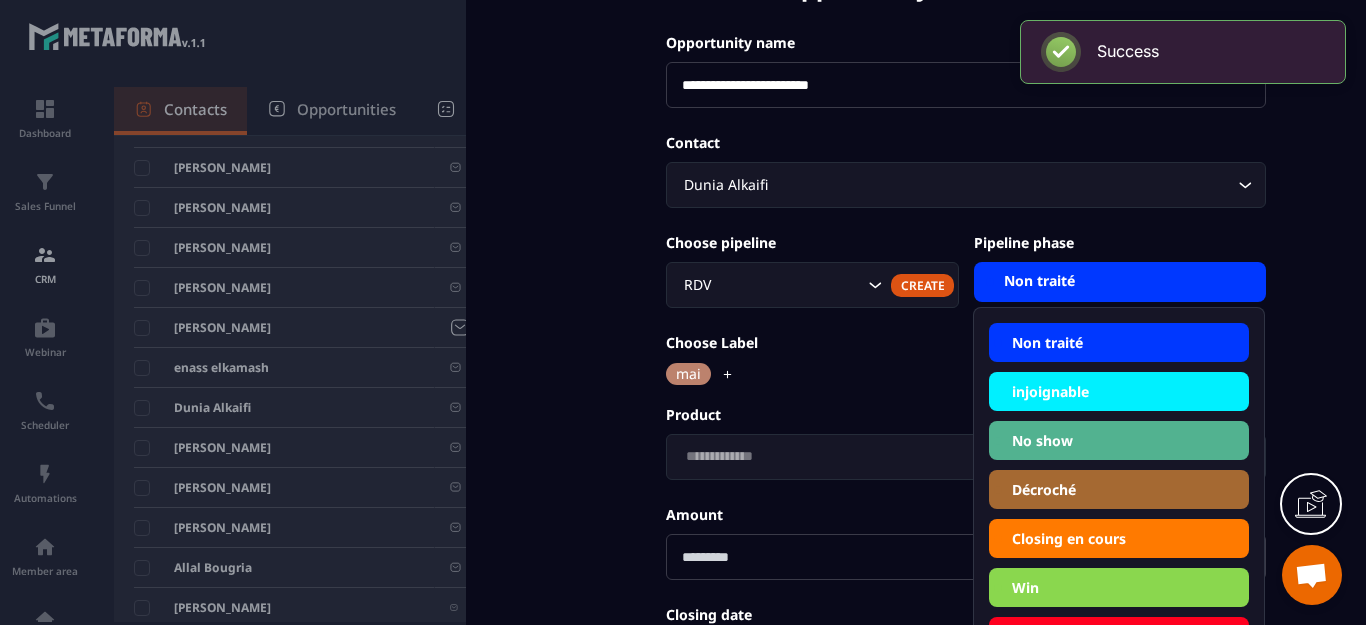 click on "Win" 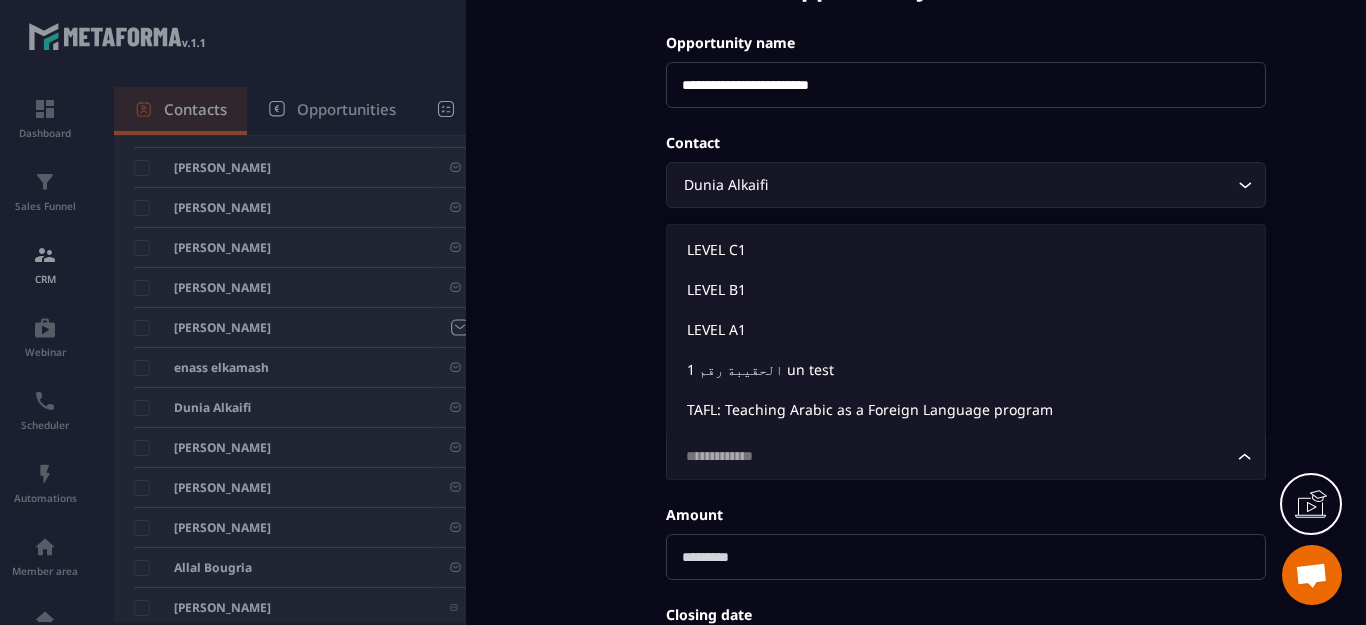 click 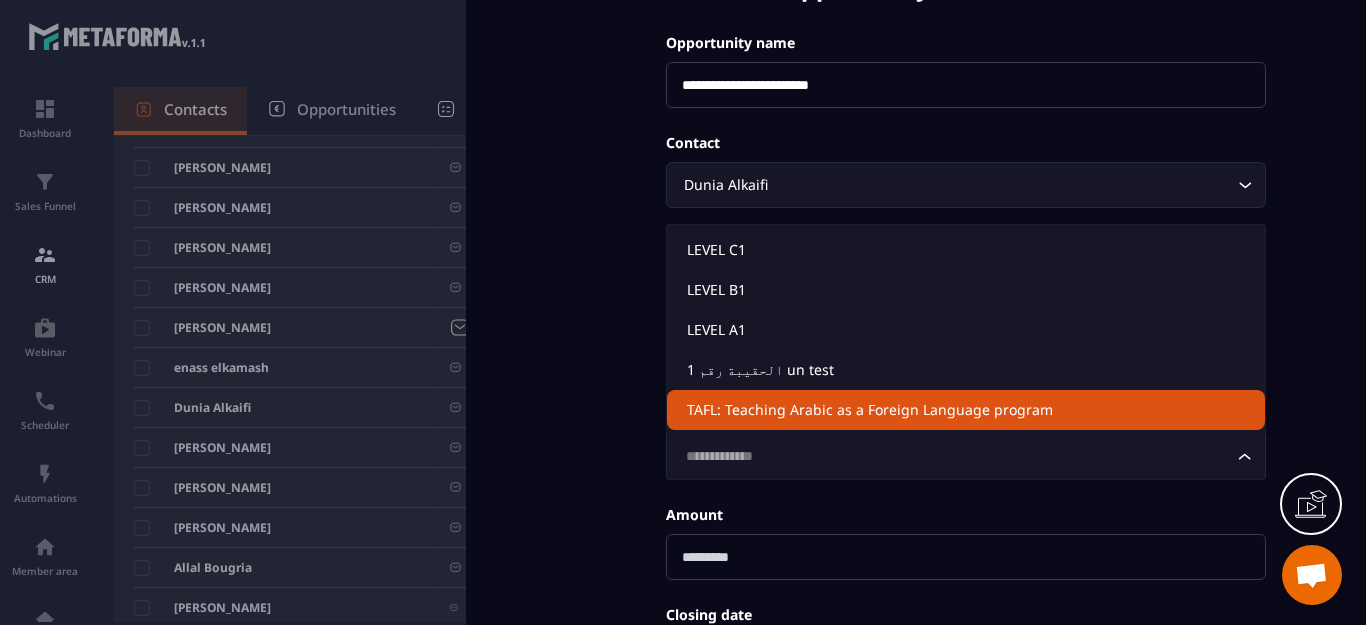 click on "TAFL: Teaching Arabic as a Foreign Language program" 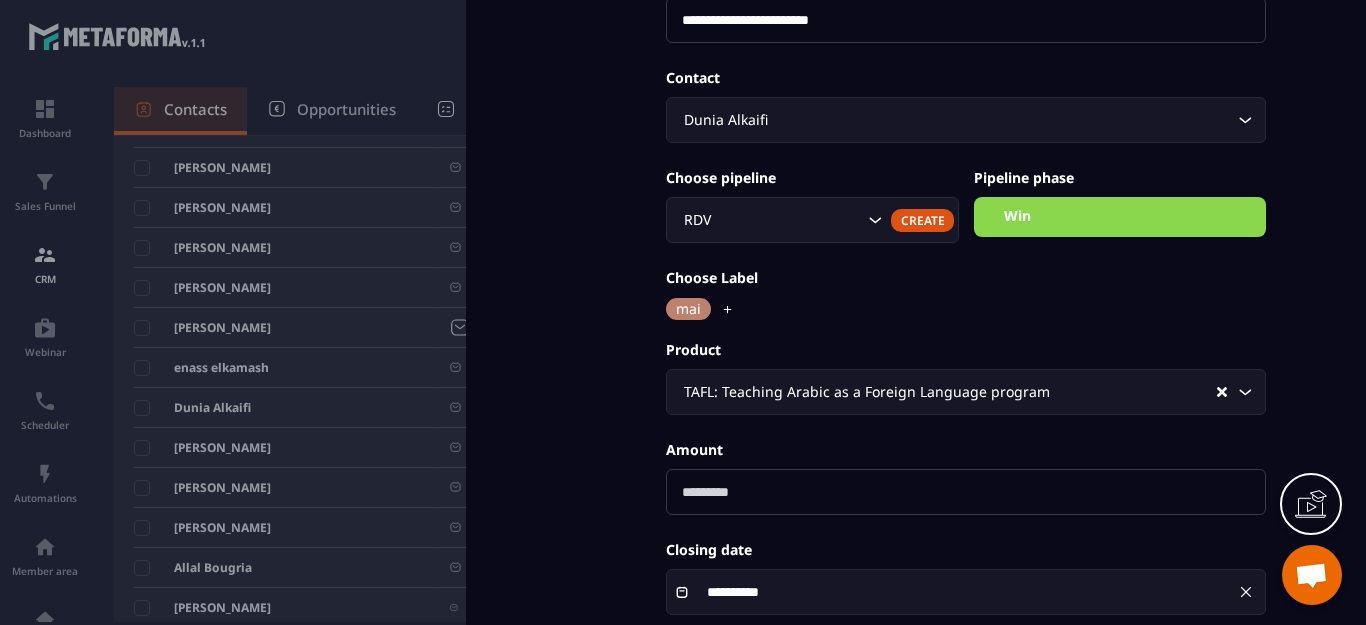scroll, scrollTop: 200, scrollLeft: 0, axis: vertical 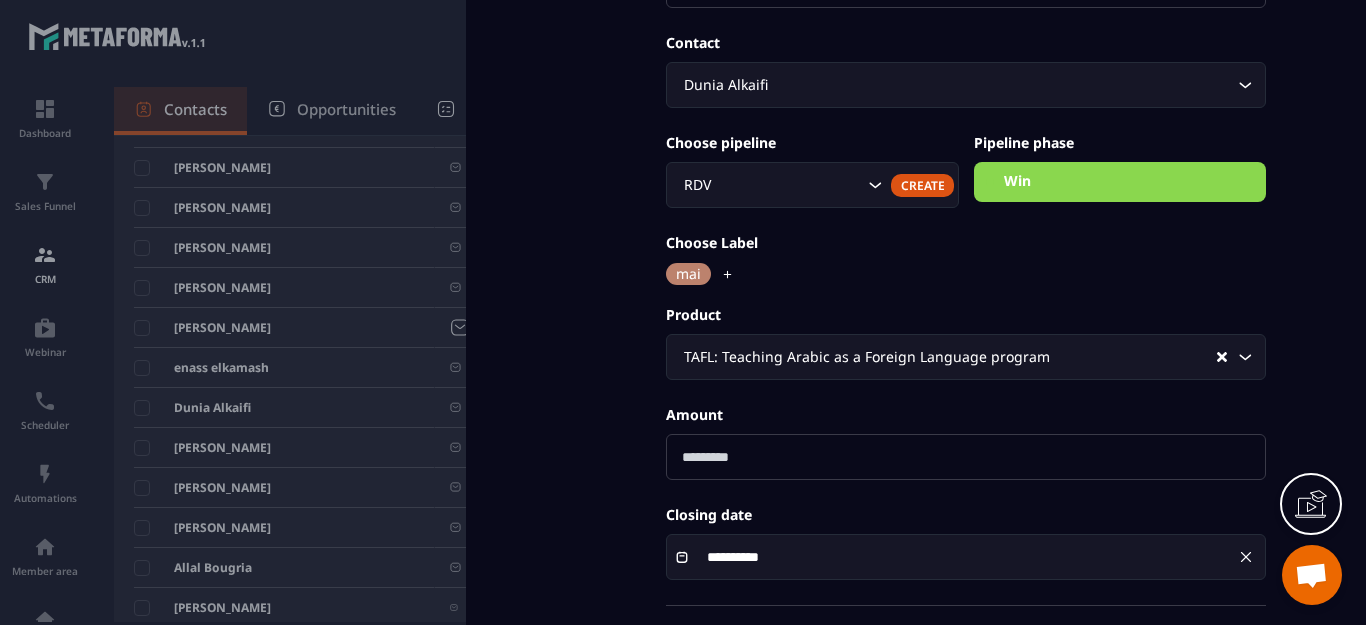 click on "*******" at bounding box center [966, 457] 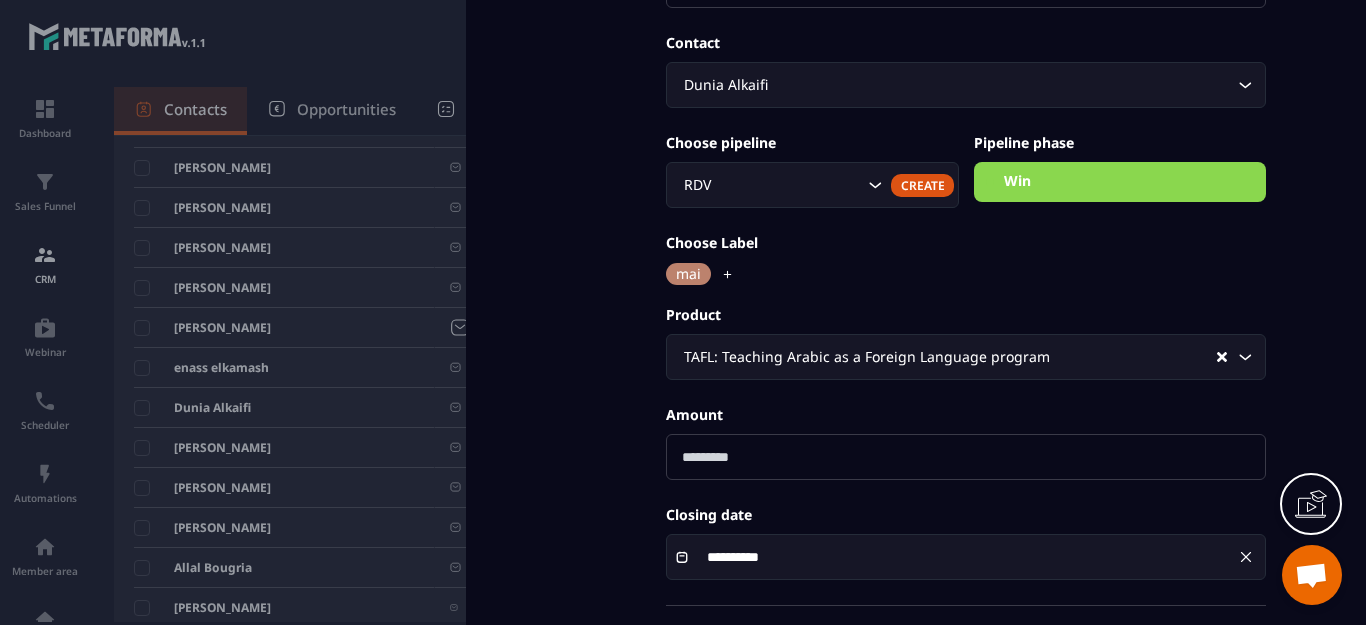 type on "*" 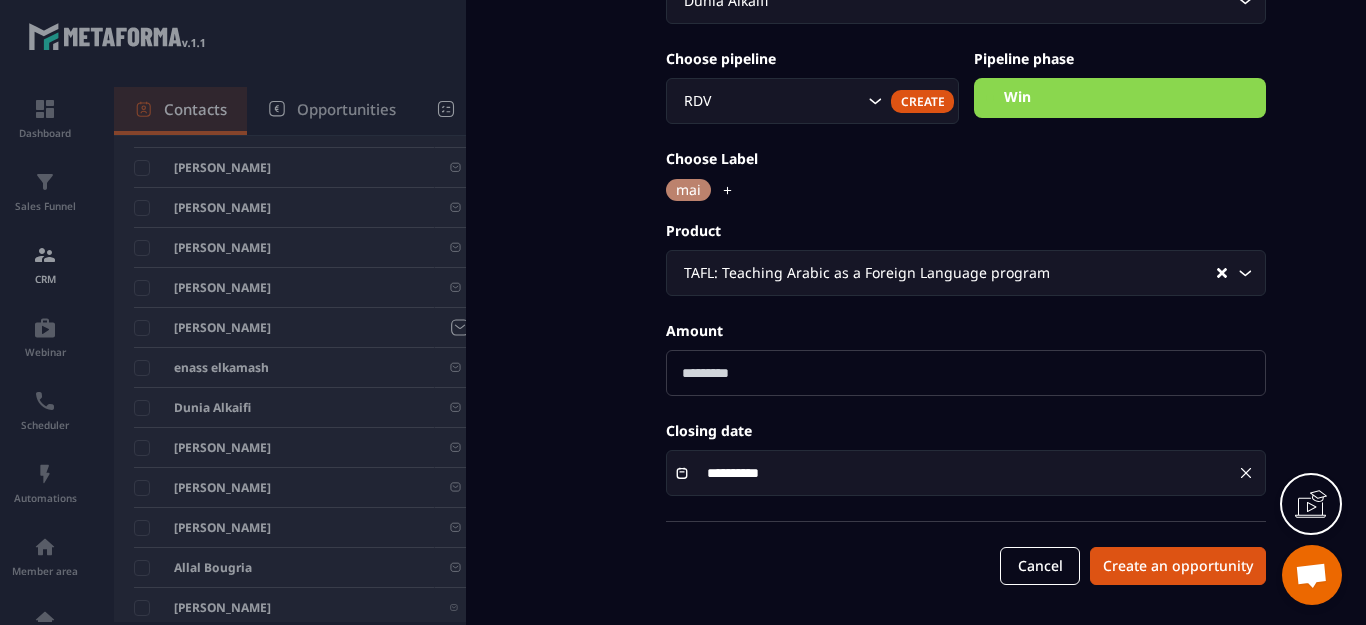 type on "*" 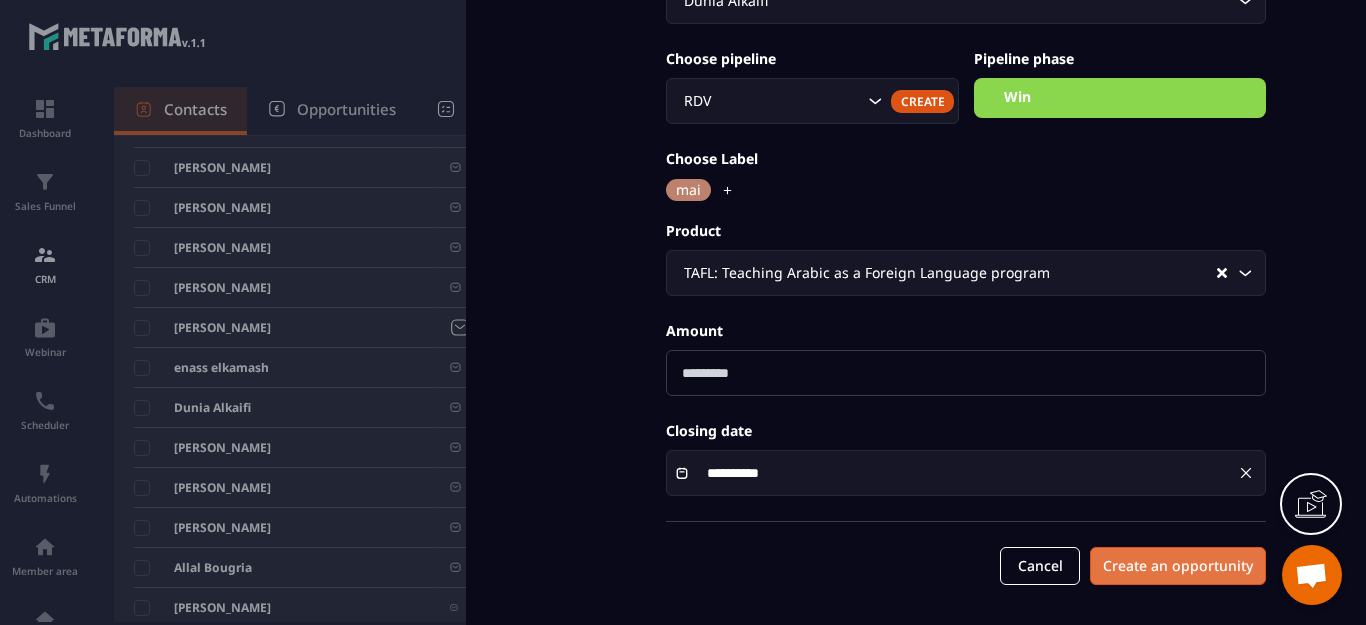 type on "***" 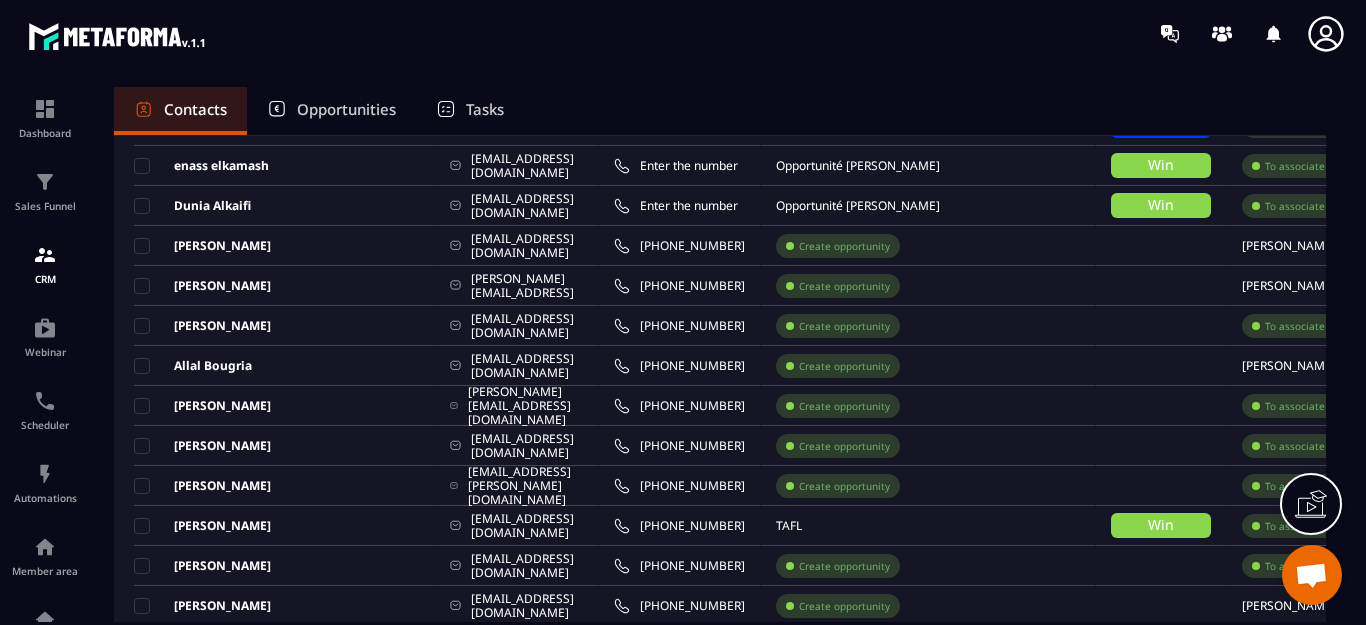 scroll, scrollTop: 900, scrollLeft: 0, axis: vertical 